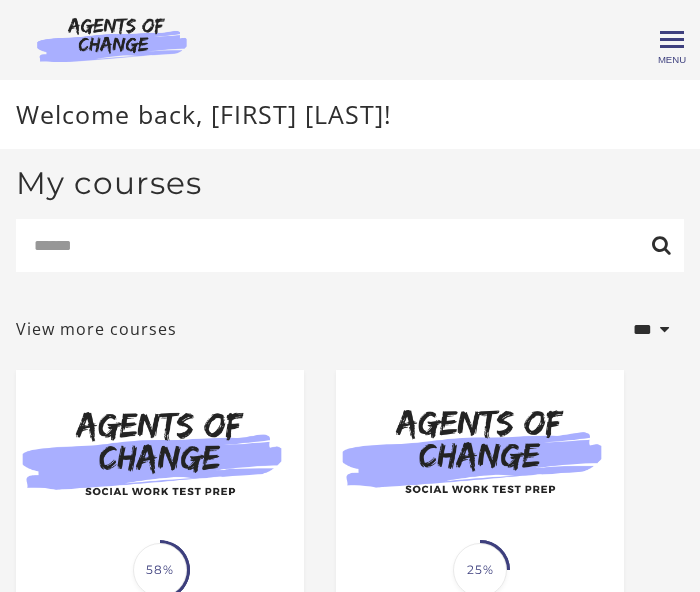 scroll, scrollTop: 251, scrollLeft: 0, axis: vertical 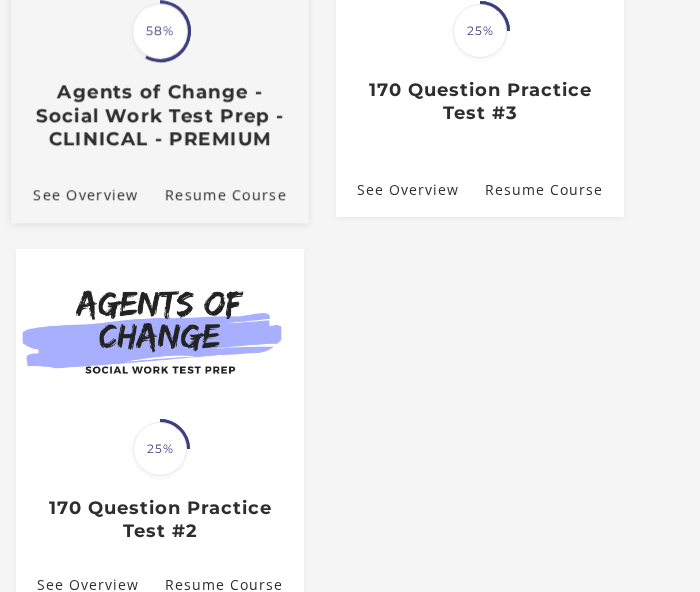 click on "58%" at bounding box center (160, 32) 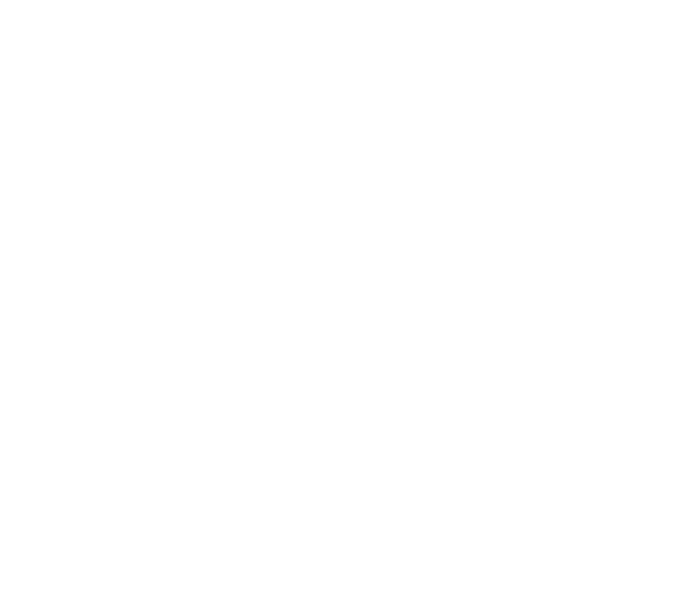 scroll, scrollTop: 0, scrollLeft: 0, axis: both 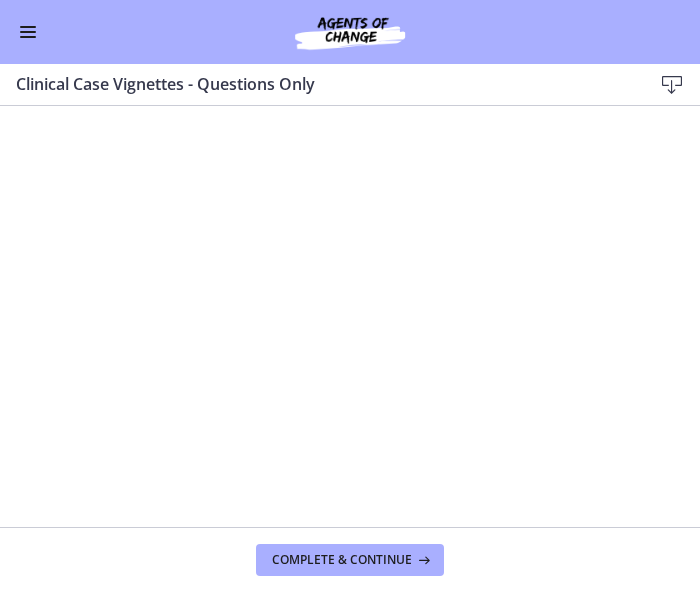 click at bounding box center [28, 37] 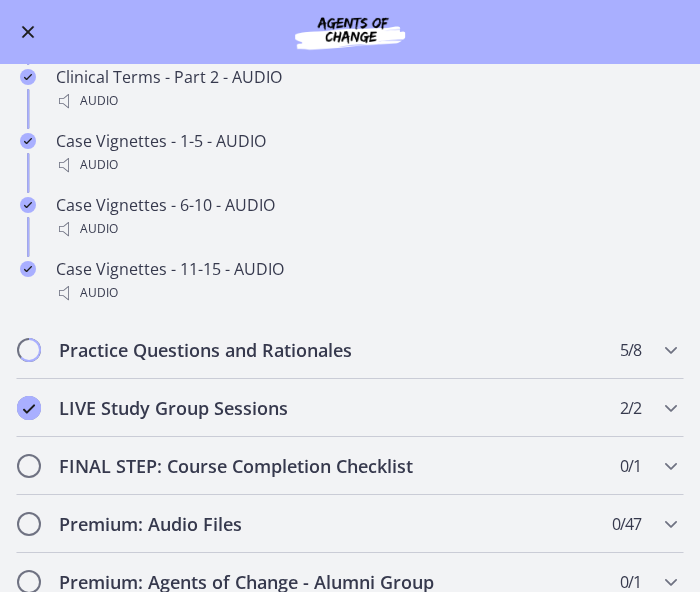 scroll, scrollTop: 1324, scrollLeft: 0, axis: vertical 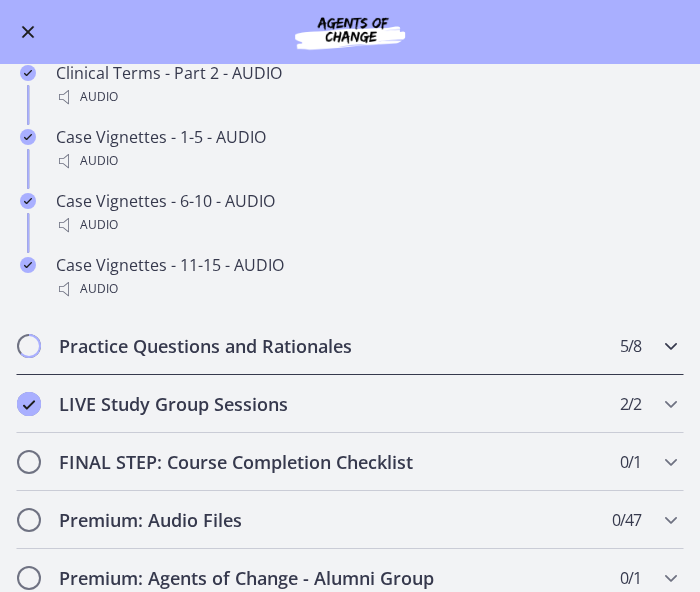 click on "Practice Questions and Rationales" at bounding box center (331, 346) 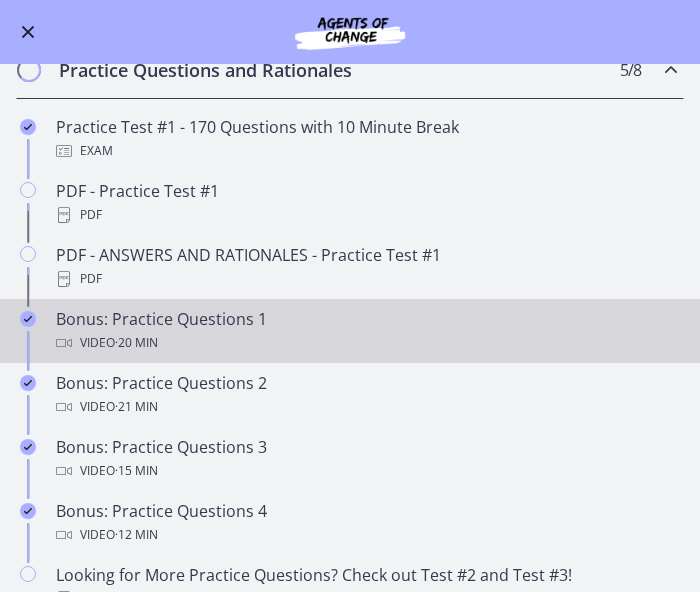 scroll, scrollTop: 665, scrollLeft: 0, axis: vertical 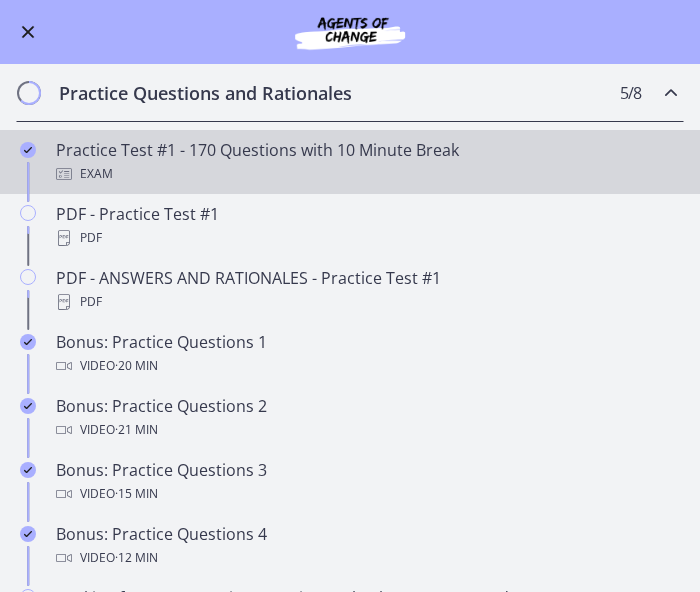 click on "Practice Test #1 - 170 Questions with 10 Minute Break
Exam" at bounding box center (370, 162) 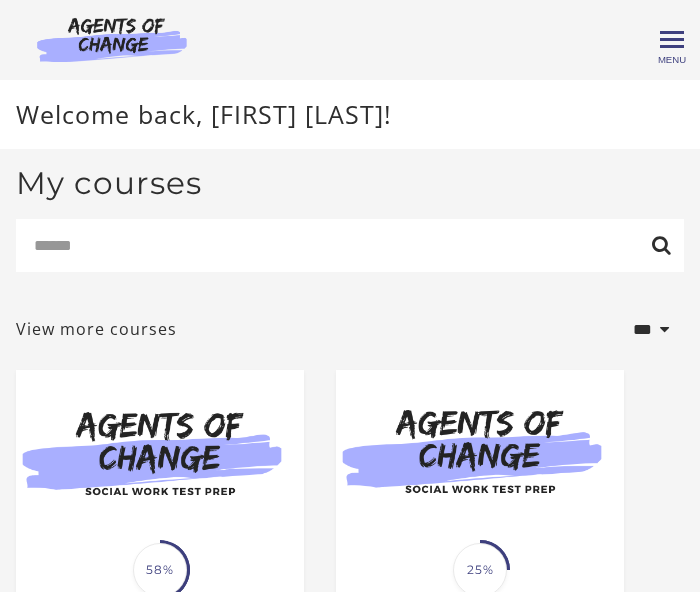 scroll, scrollTop: 0, scrollLeft: 0, axis: both 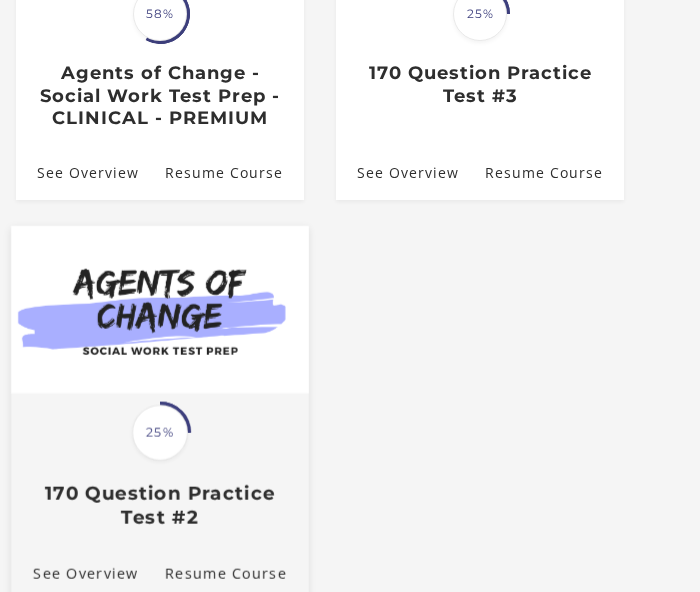 click at bounding box center [160, 309] 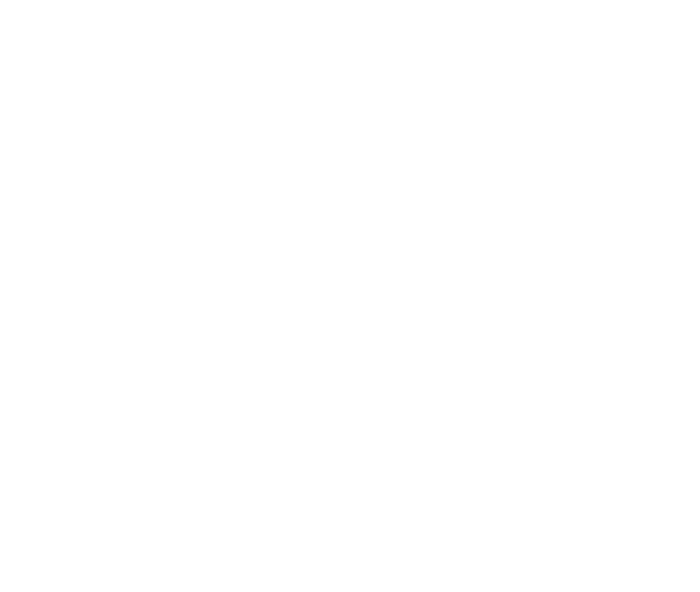 scroll, scrollTop: 0, scrollLeft: 0, axis: both 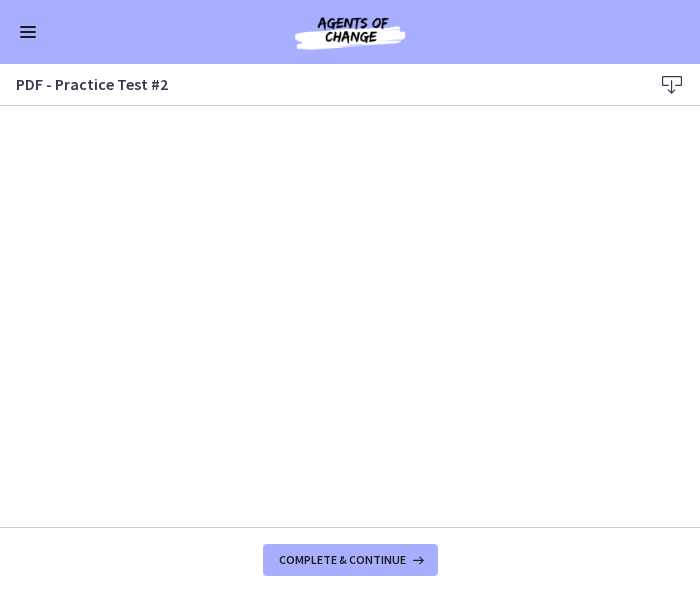 click at bounding box center [28, 32] 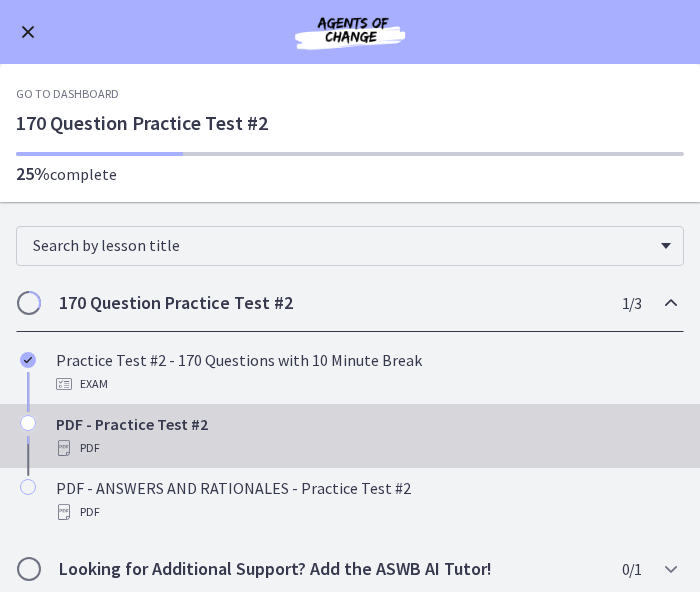 scroll, scrollTop: 6, scrollLeft: 0, axis: vertical 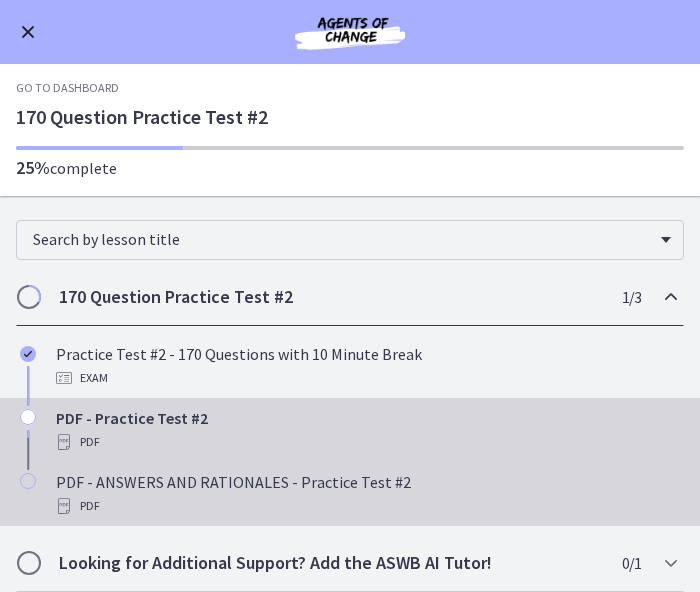 click on "PDF" at bounding box center [370, 506] 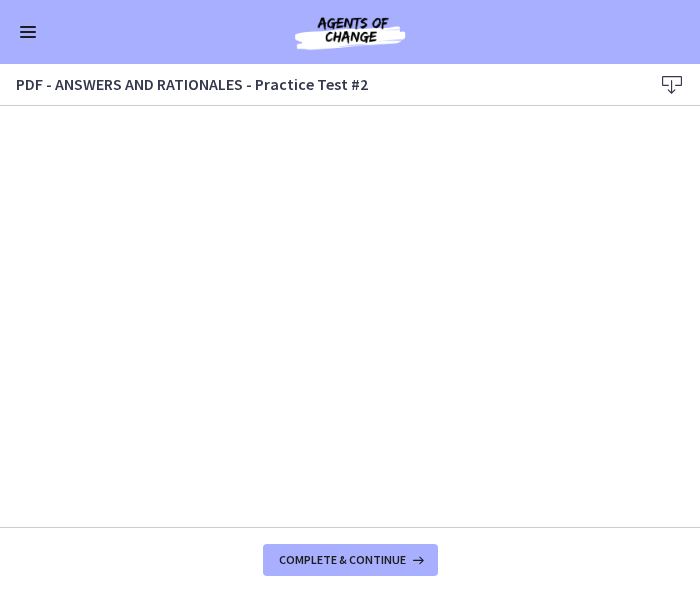 click on "Go to Dashboard" at bounding box center (350, 32) 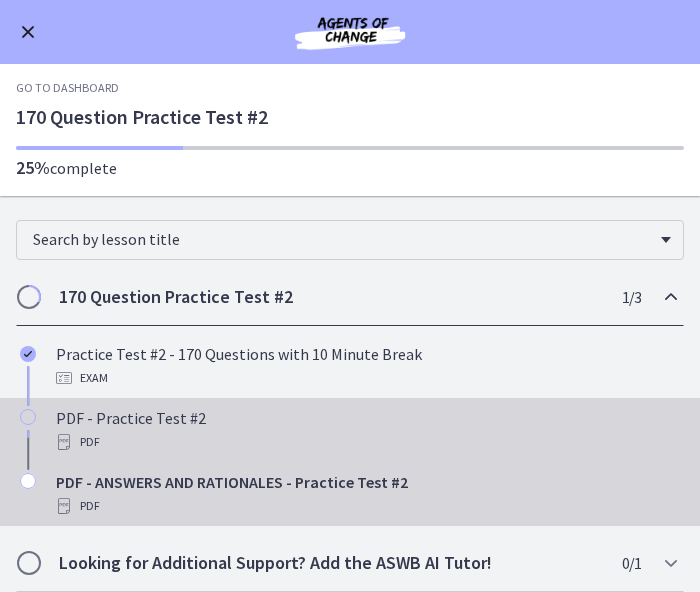 click at bounding box center (28, 417) 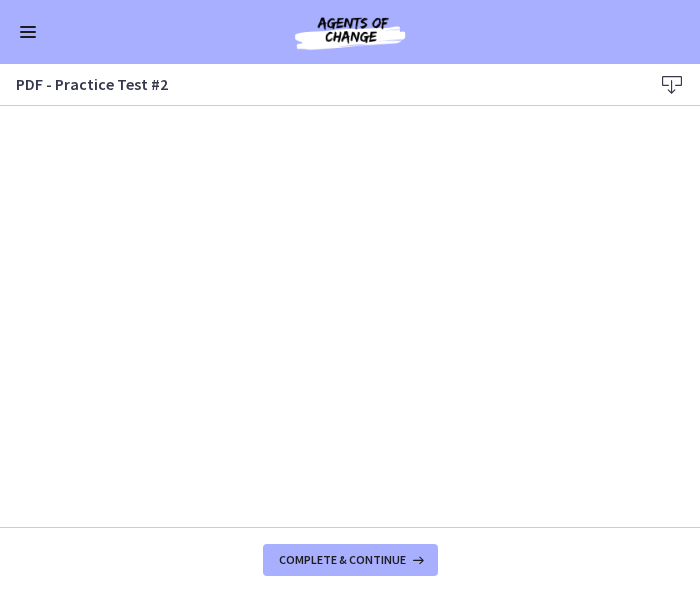 click at bounding box center (28, 32) 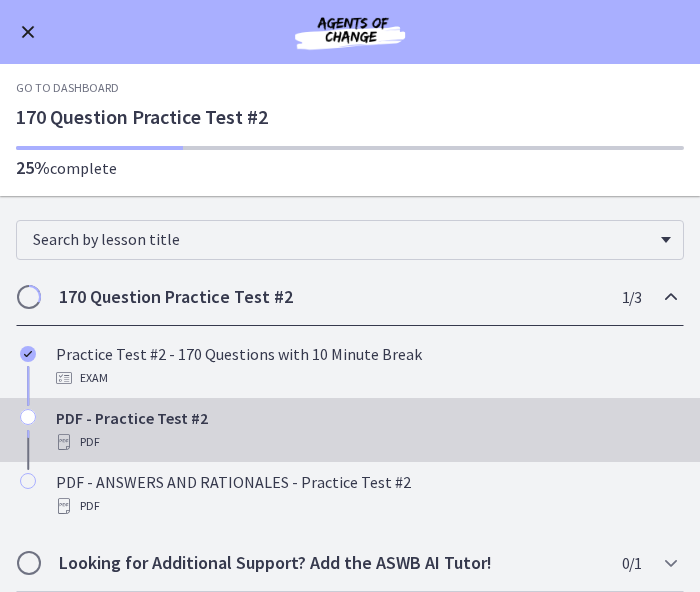 click on "PDF" at bounding box center [370, 442] 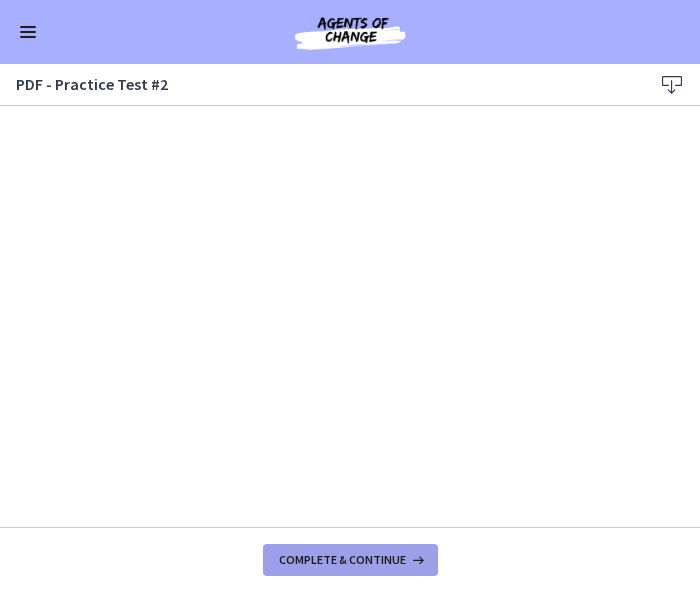 click on "Complete & continue" at bounding box center [342, 560] 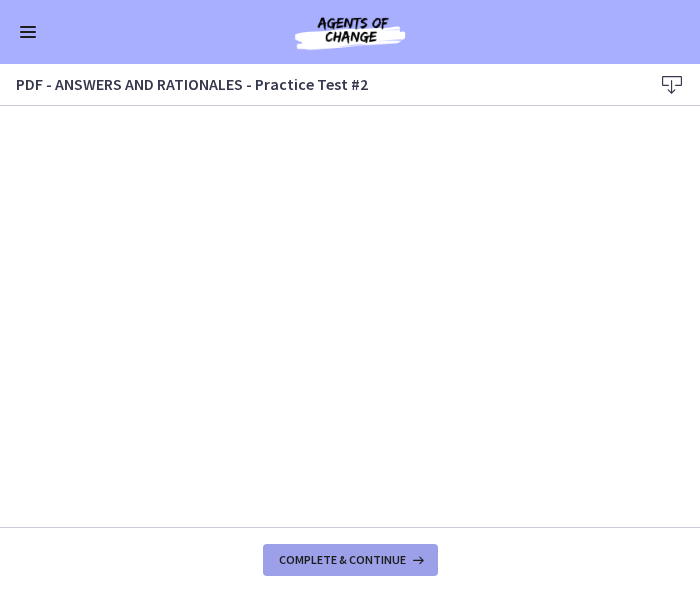 click on "Complete & continue" at bounding box center [342, 560] 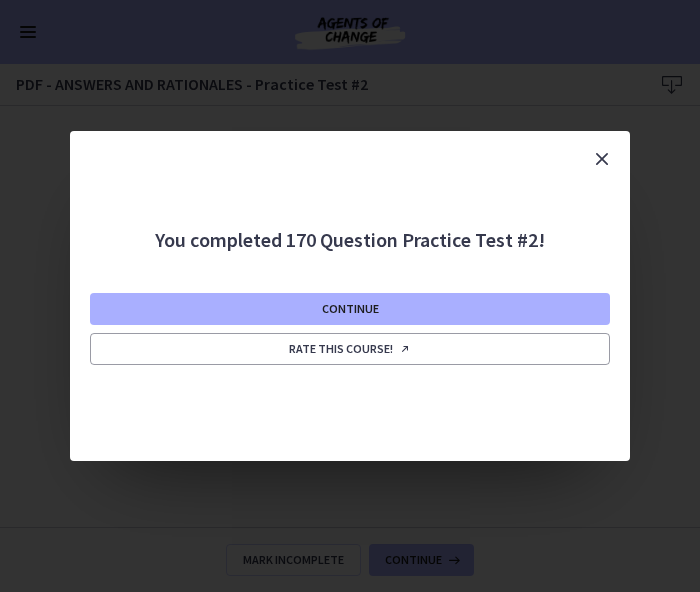 click at bounding box center (602, 159) 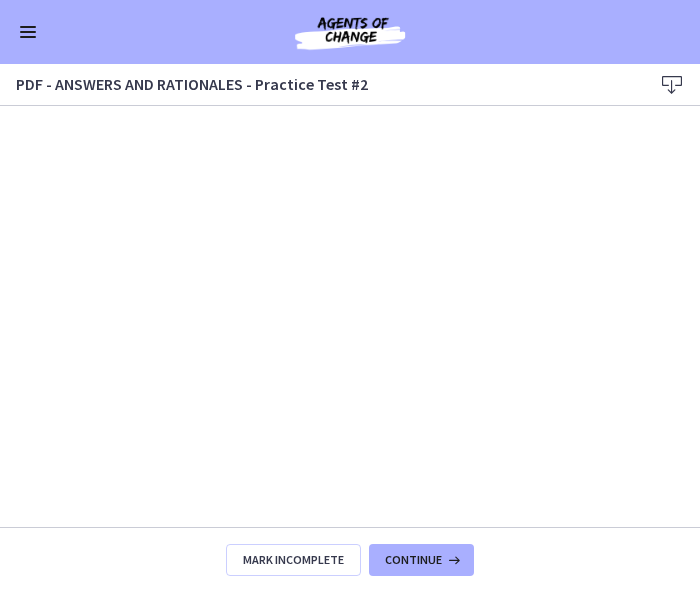 click at bounding box center (28, 32) 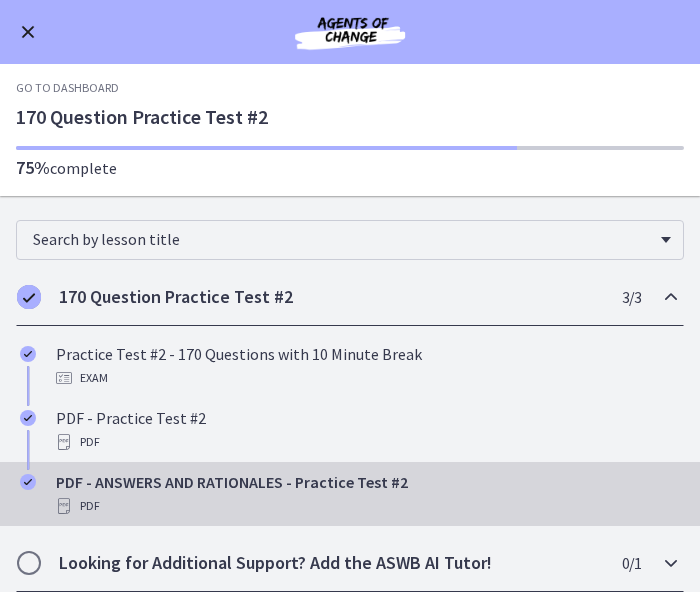 click on "Looking for Additional Support? Add the ASWB AI Tutor!" at bounding box center (331, 563) 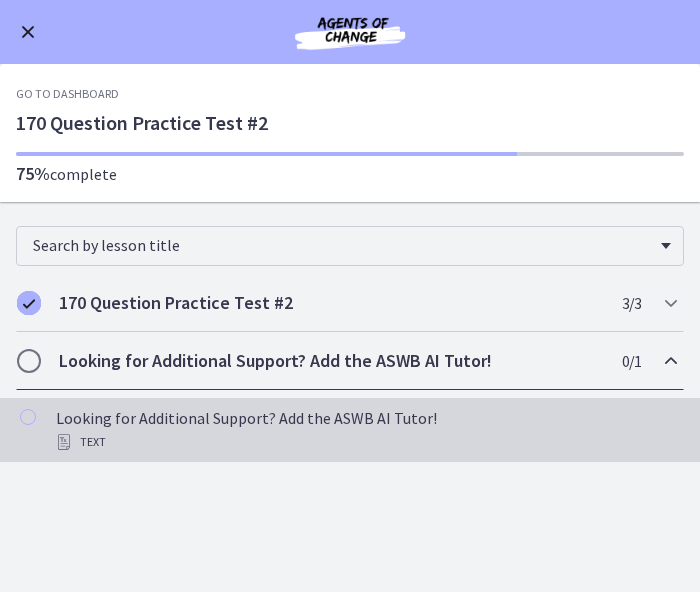click on "Looking for Additional Support? Add the ASWB AI Tutor!
Text" at bounding box center (370, 430) 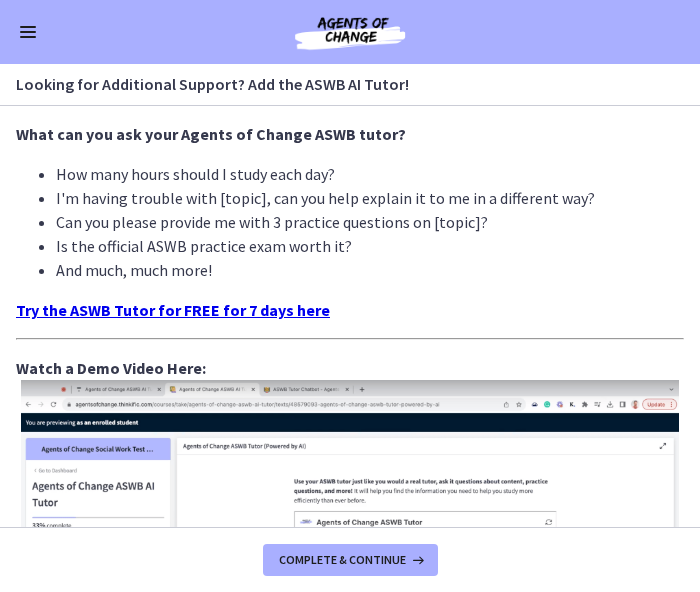 scroll, scrollTop: 608, scrollLeft: 0, axis: vertical 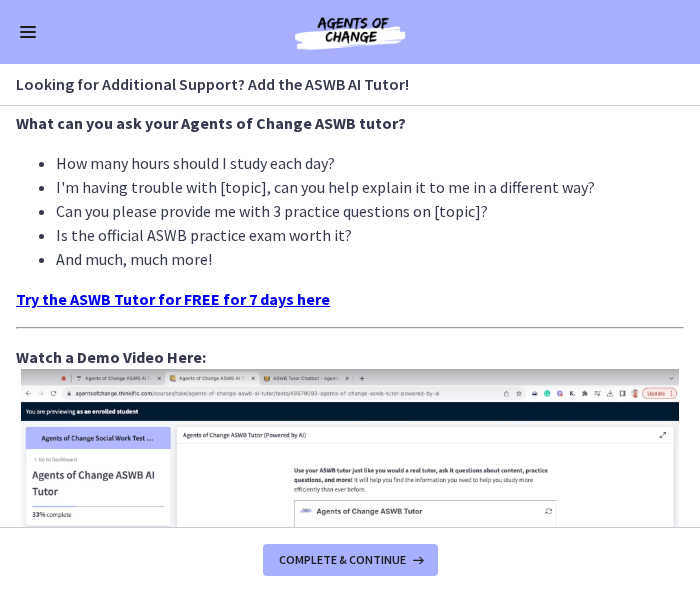 click on "Try the ASWB Tutor for FREE for 7 days here" at bounding box center (173, 299) 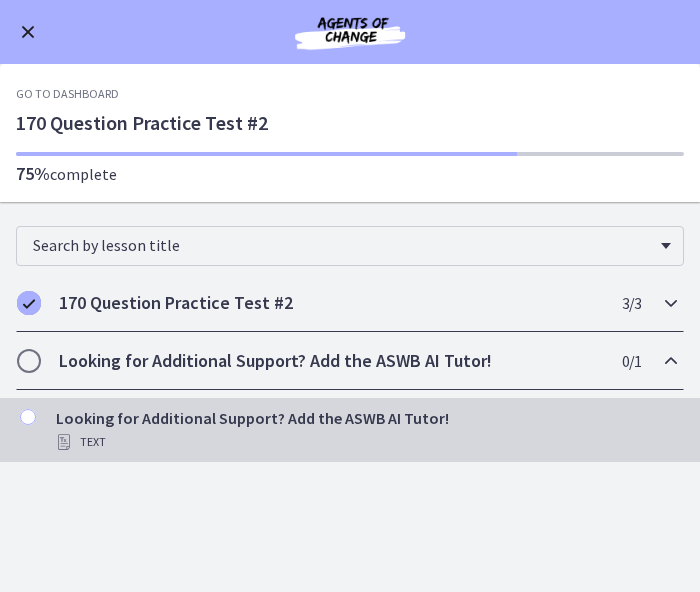 click on "170 Question Practice Test #2" at bounding box center [331, 303] 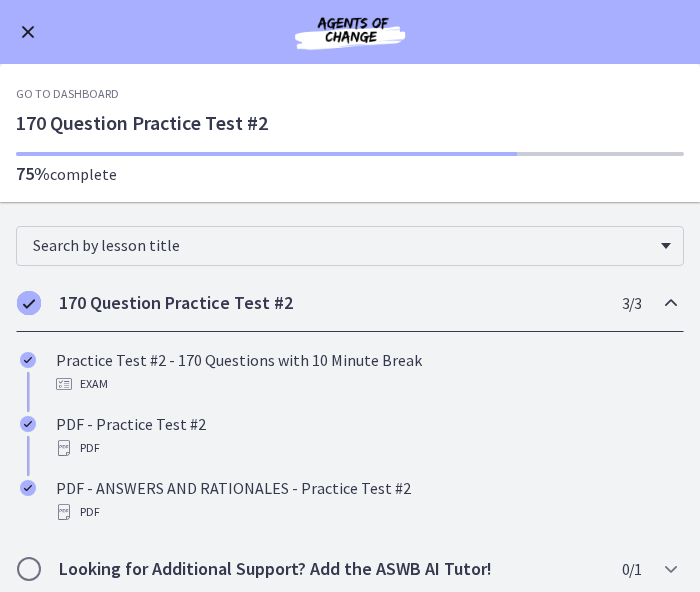scroll, scrollTop: 6, scrollLeft: 0, axis: vertical 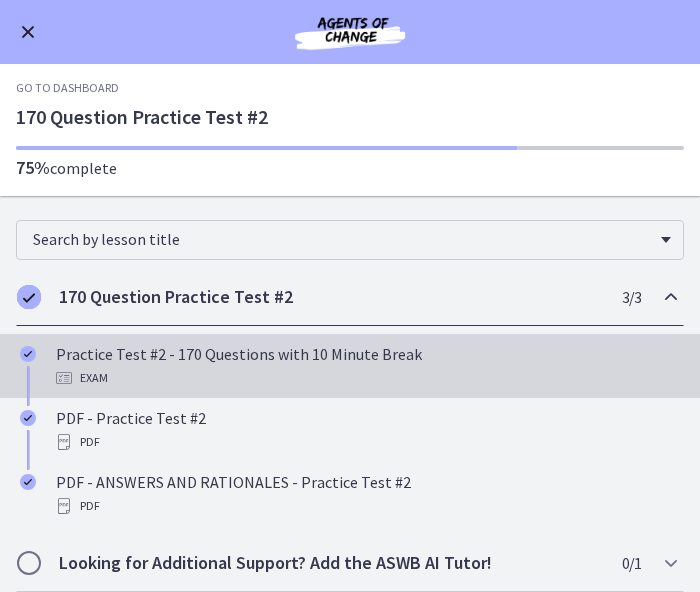 click on "Practice Test #2 - 170 Questions with 10 Minute Break
Exam" at bounding box center [350, 366] 